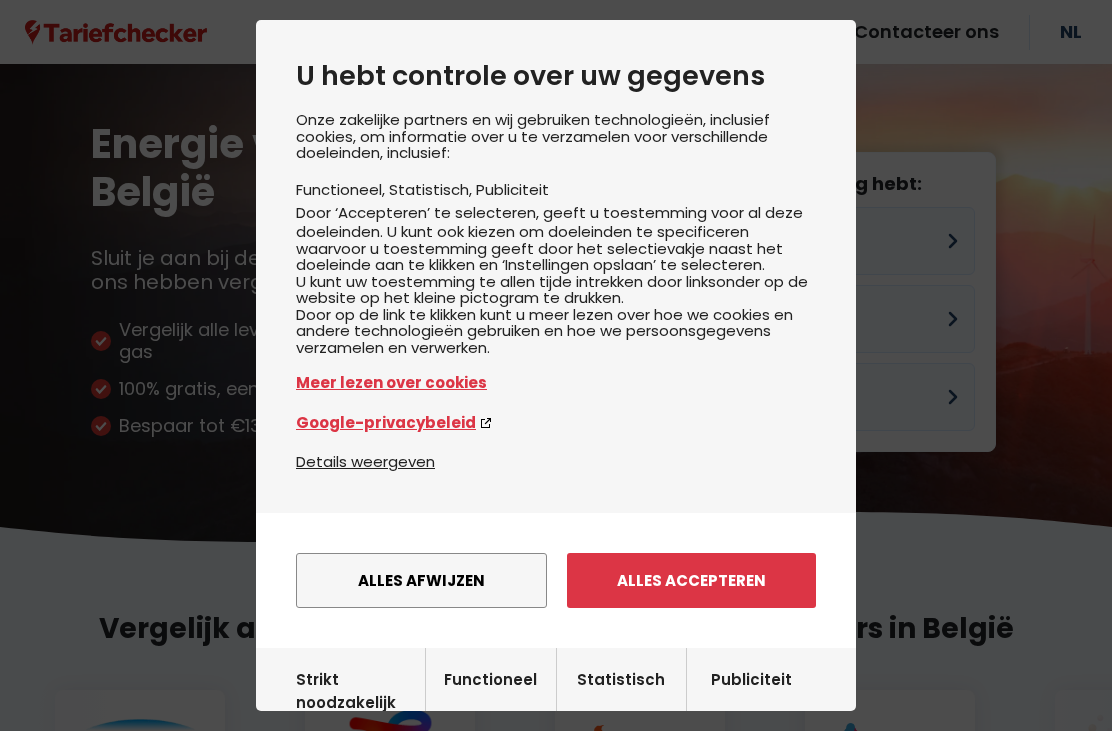 scroll, scrollTop: 0, scrollLeft: 0, axis: both 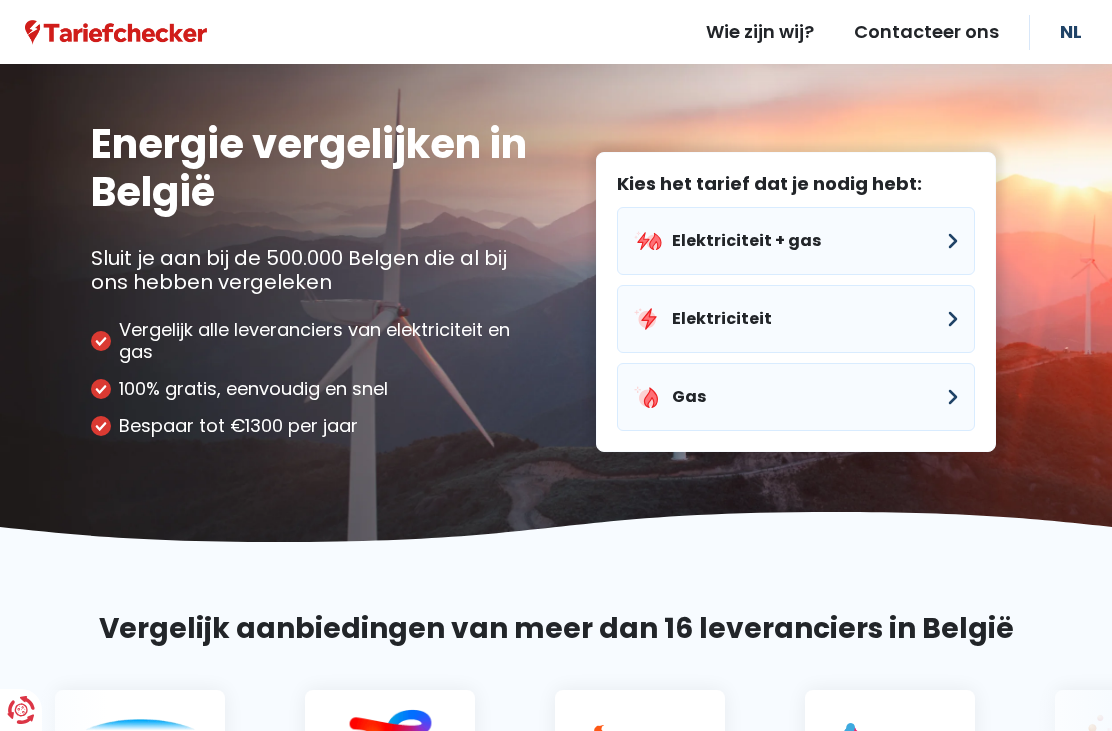 click on "Elektriciteit" at bounding box center [796, 319] 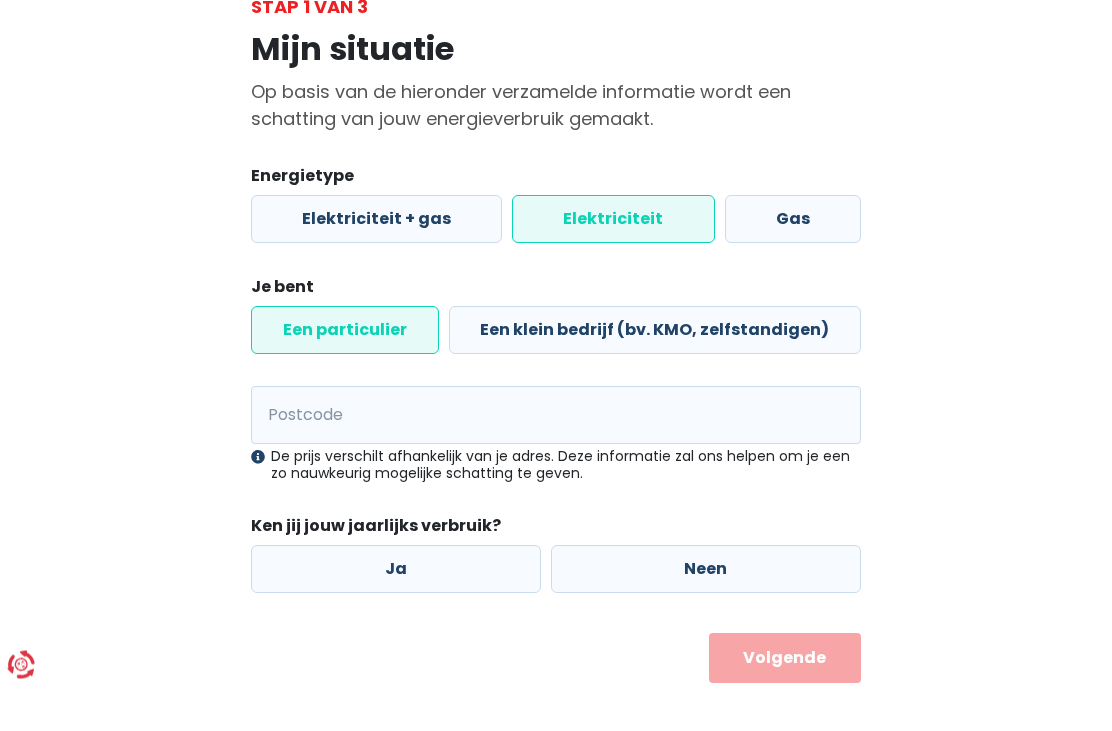 scroll, scrollTop: 89, scrollLeft: 0, axis: vertical 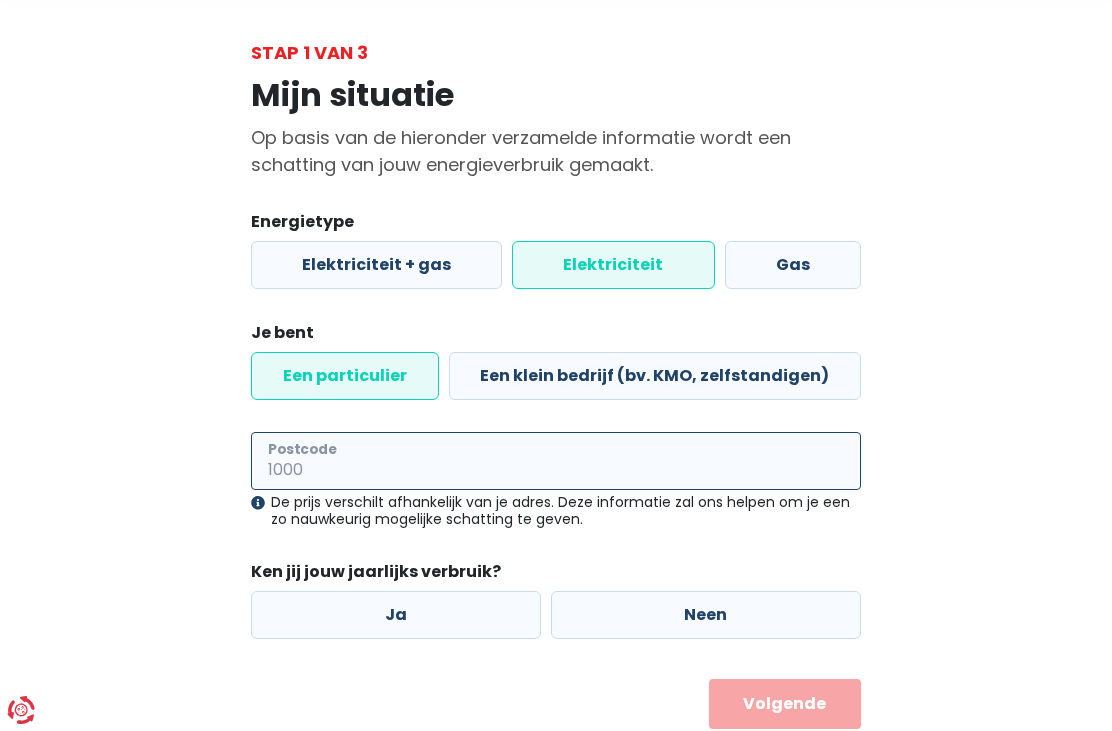 click on "Postcode" at bounding box center [556, 461] 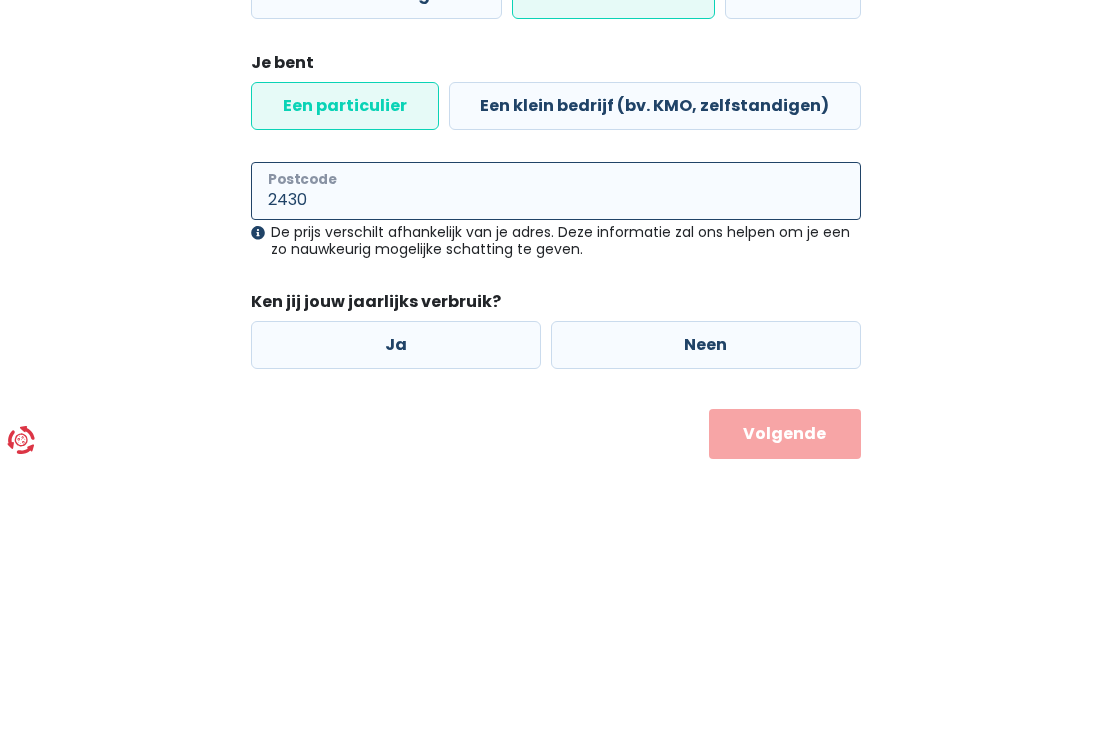 type on "2430" 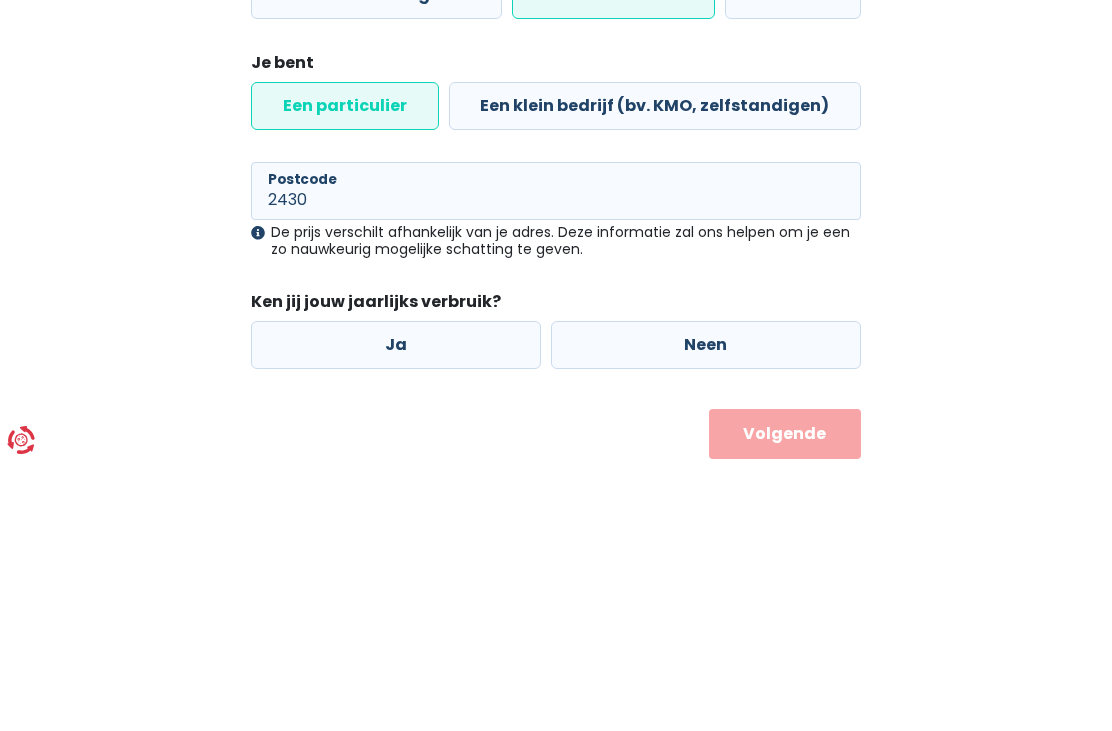 click on "Ja" at bounding box center (396, 615) 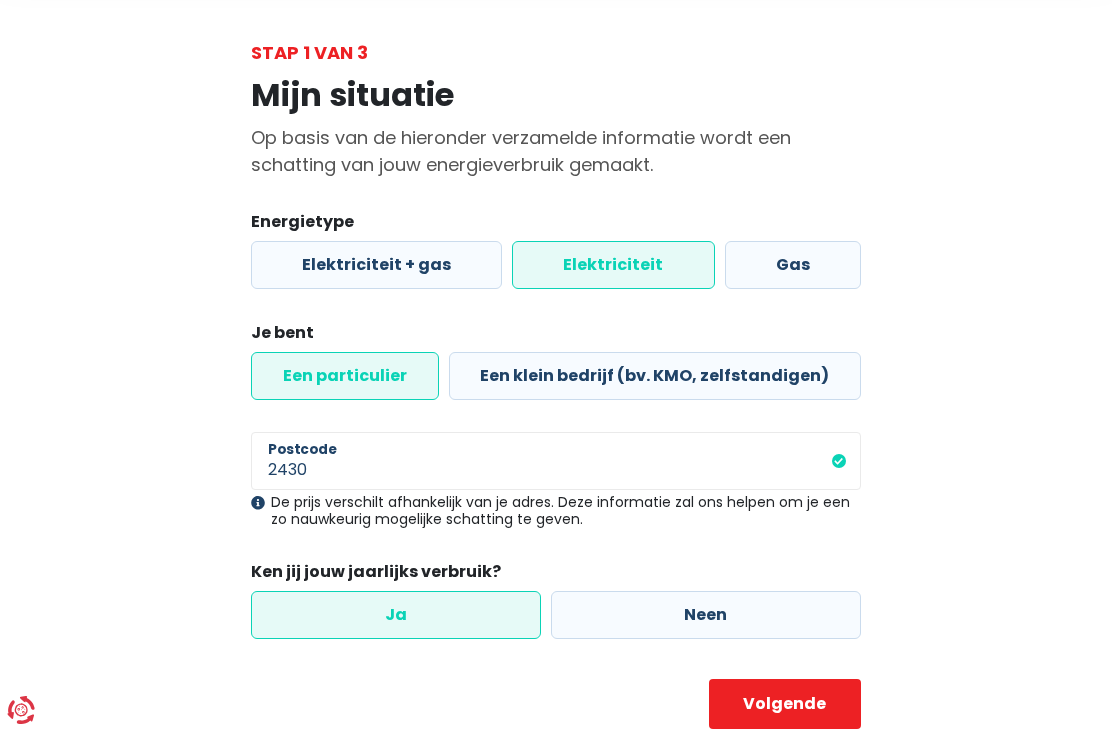 click on "Volgende" at bounding box center (785, 704) 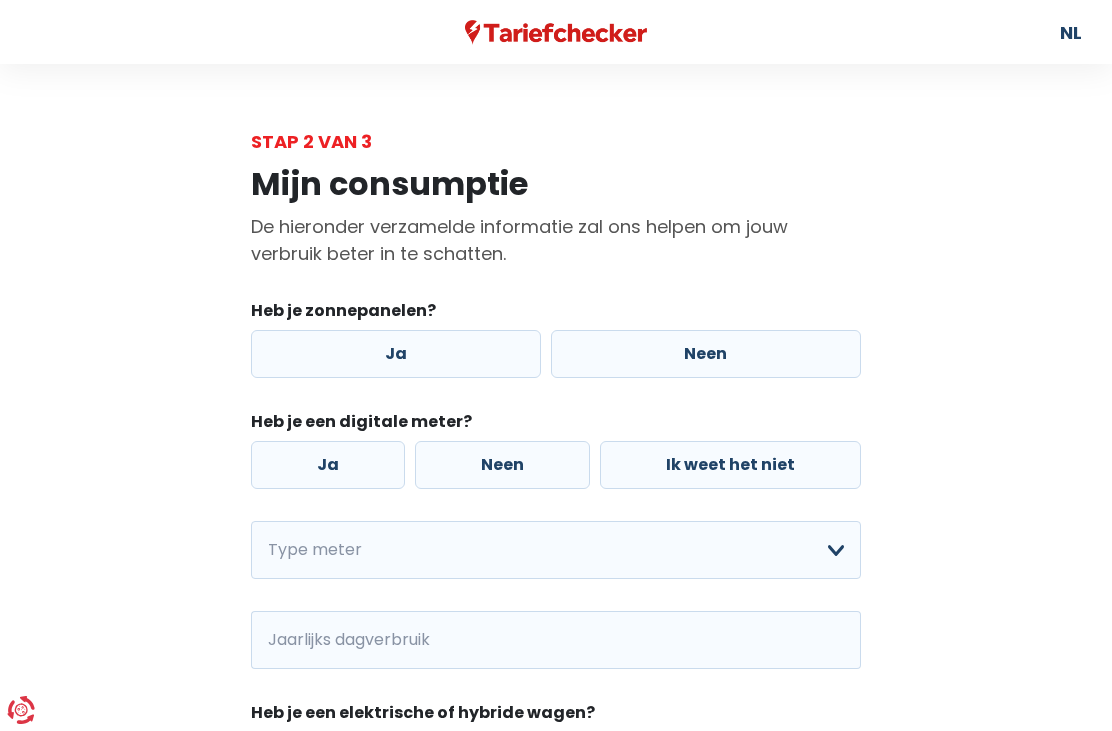 click on "Ja" at bounding box center [396, 354] 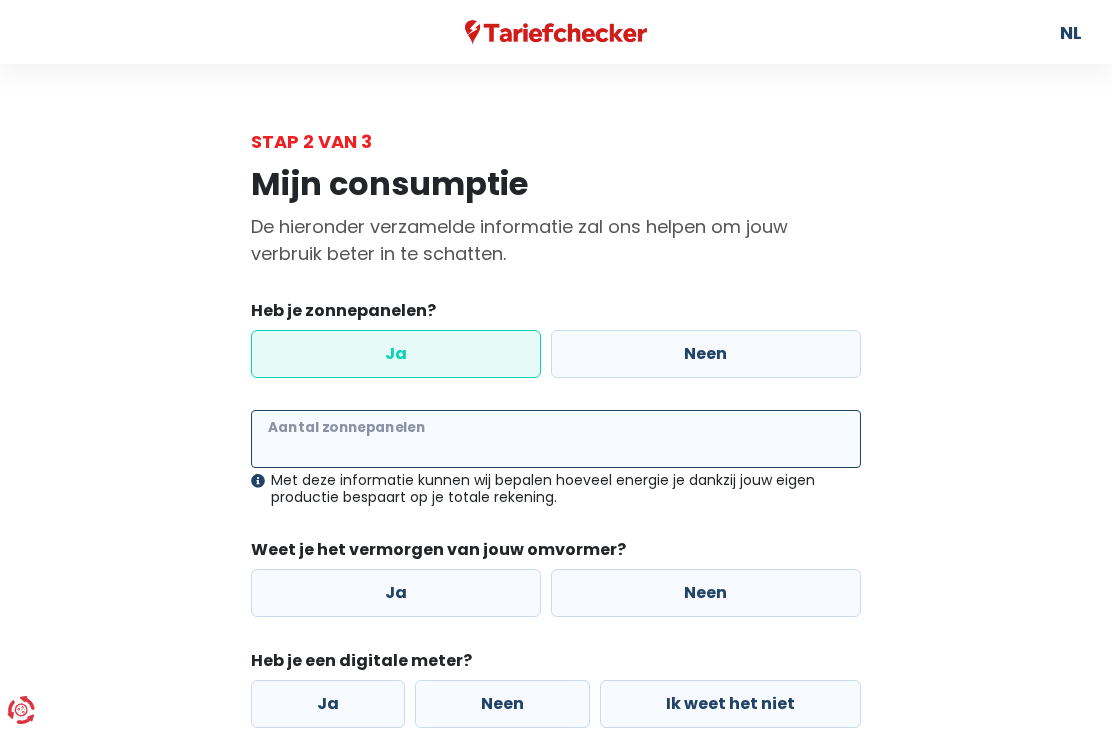 click on "Aantal zonnepanelen" at bounding box center (556, 439) 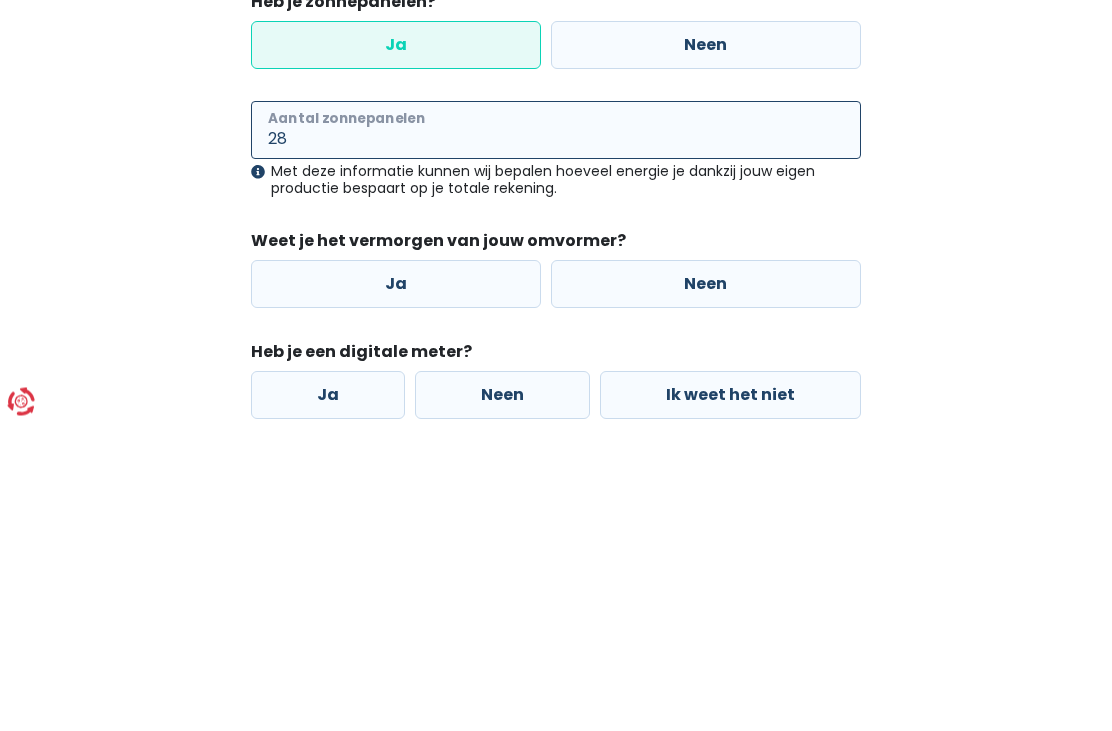 type on "28" 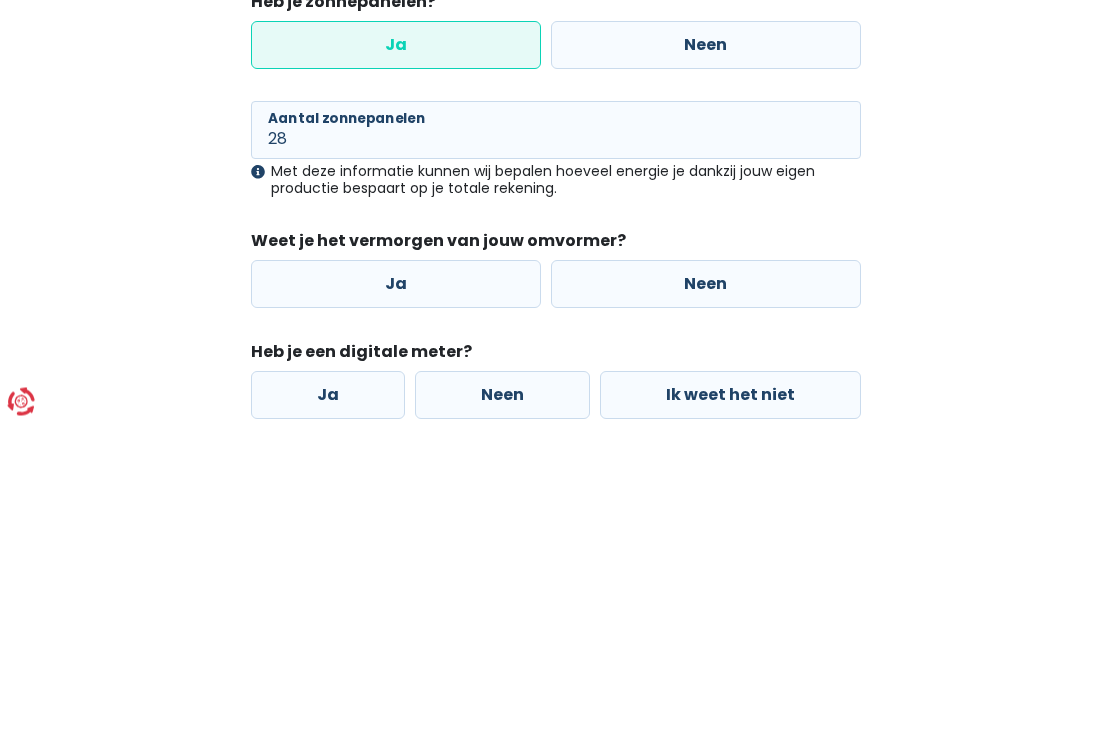 click on "Ja" at bounding box center [396, 593] 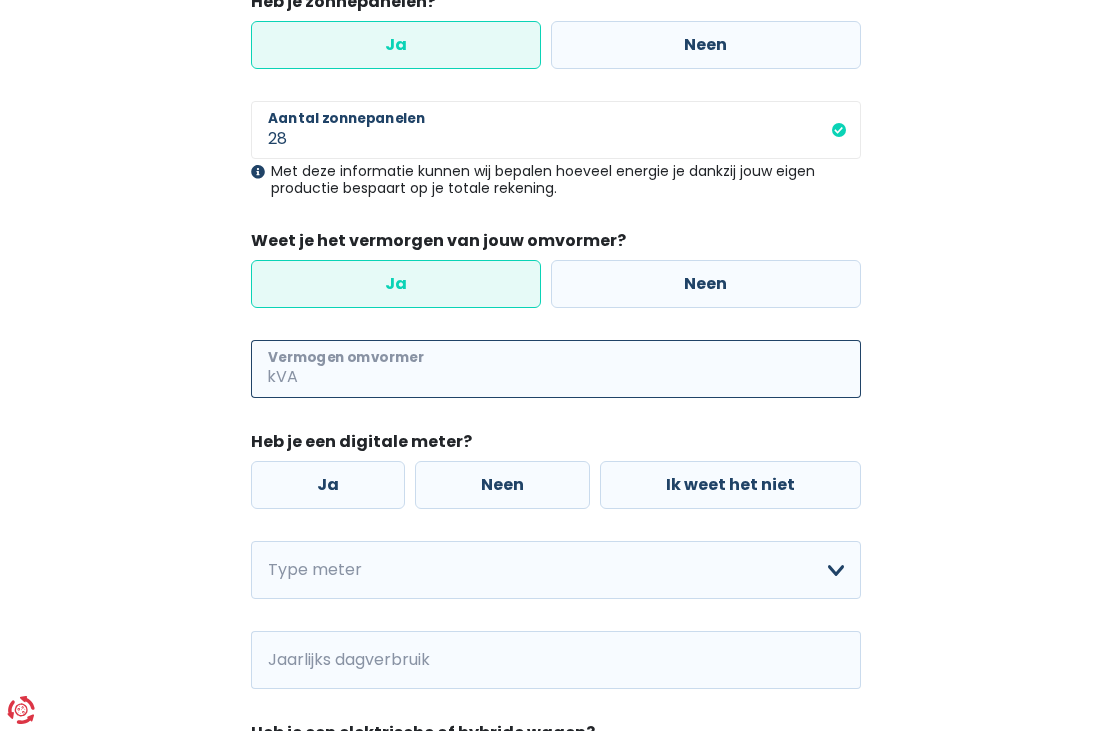 click on "Vermogen omvormer" at bounding box center [581, 369] 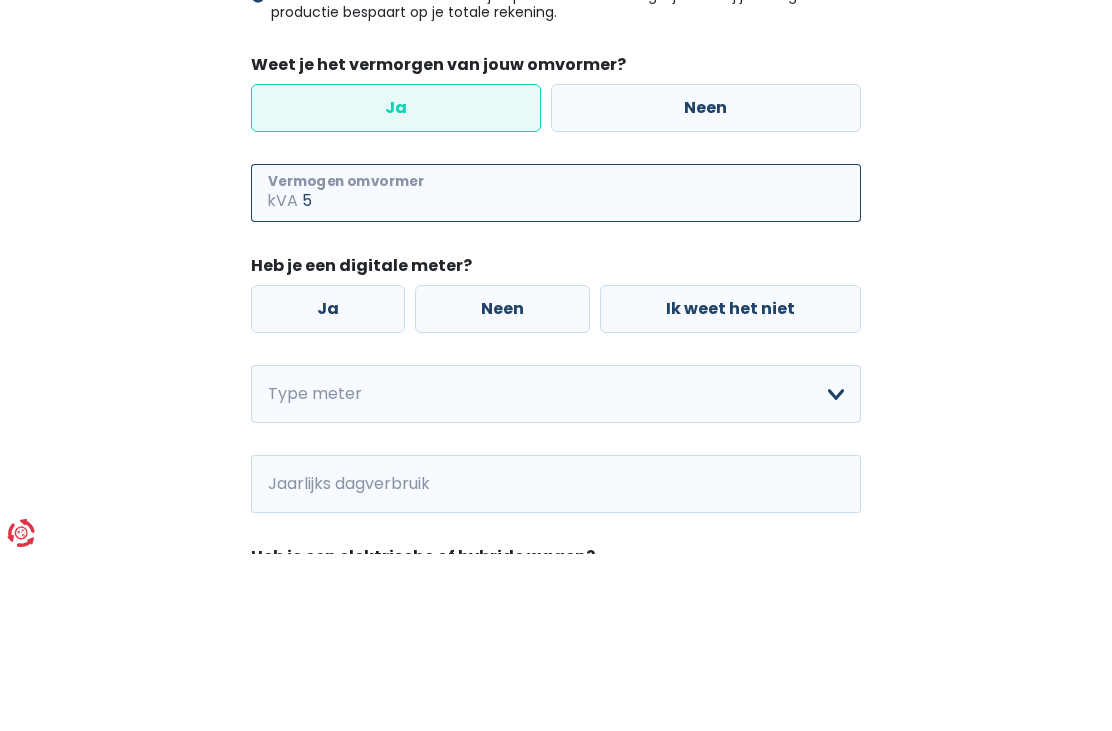 type on "5" 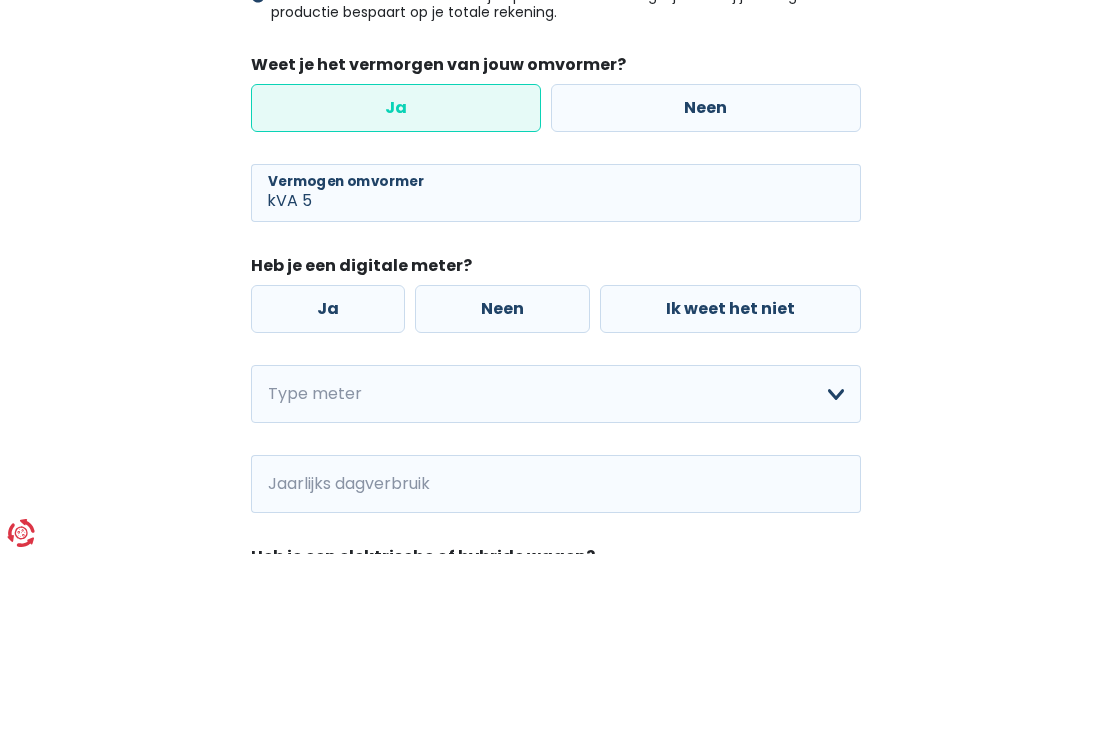click on "Neen" at bounding box center (502, 486) 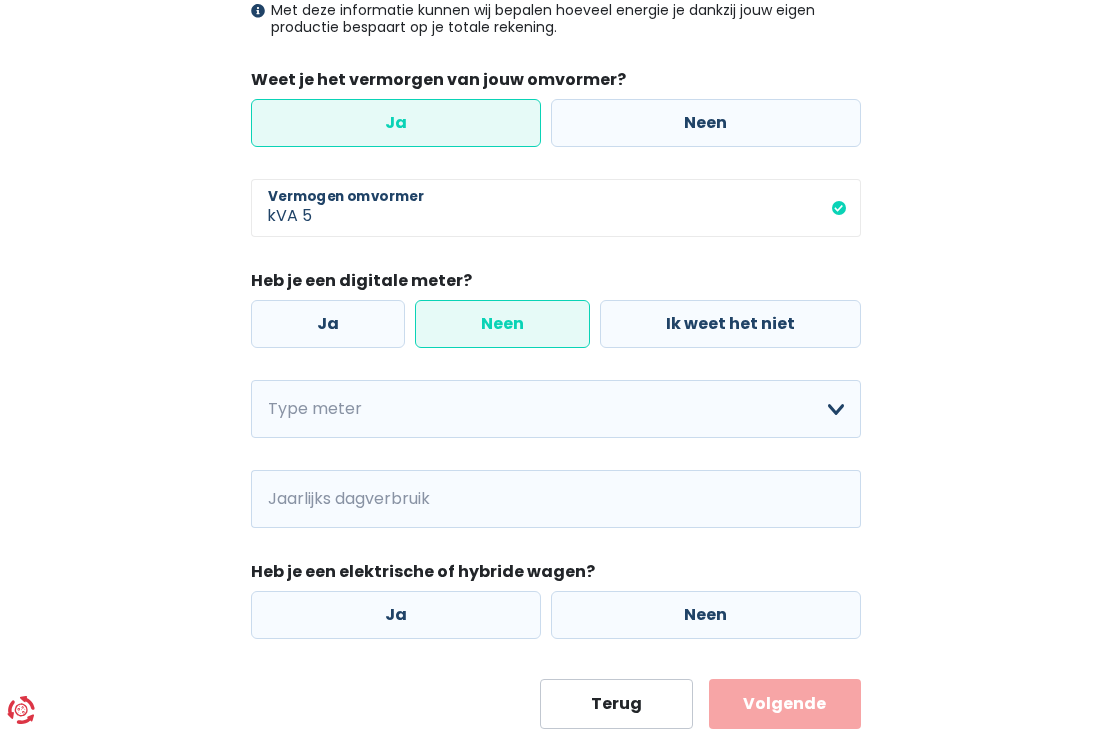 click on "Enkelvoudig Tweevoudig Enkelvoudig + uitsluitend nachttarief Tweevoudig + uitsluitend nachttarief Ik weet het niet
Maak een keuze a.u.b" at bounding box center (556, 409) 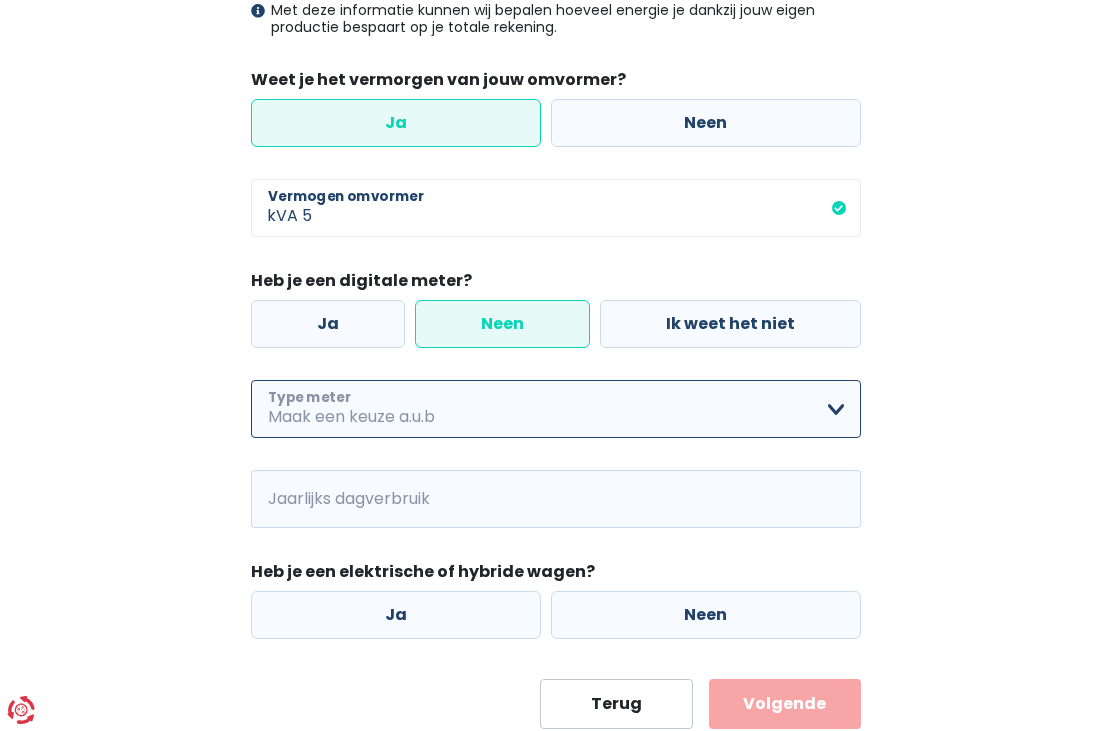 click on "Enkelvoudig Tweevoudig Enkelvoudig + uitsluitend nachttarief Tweevoudig + uitsluitend nachttarief Ik weet het niet
Maak een keuze a.u.b" at bounding box center [556, 409] 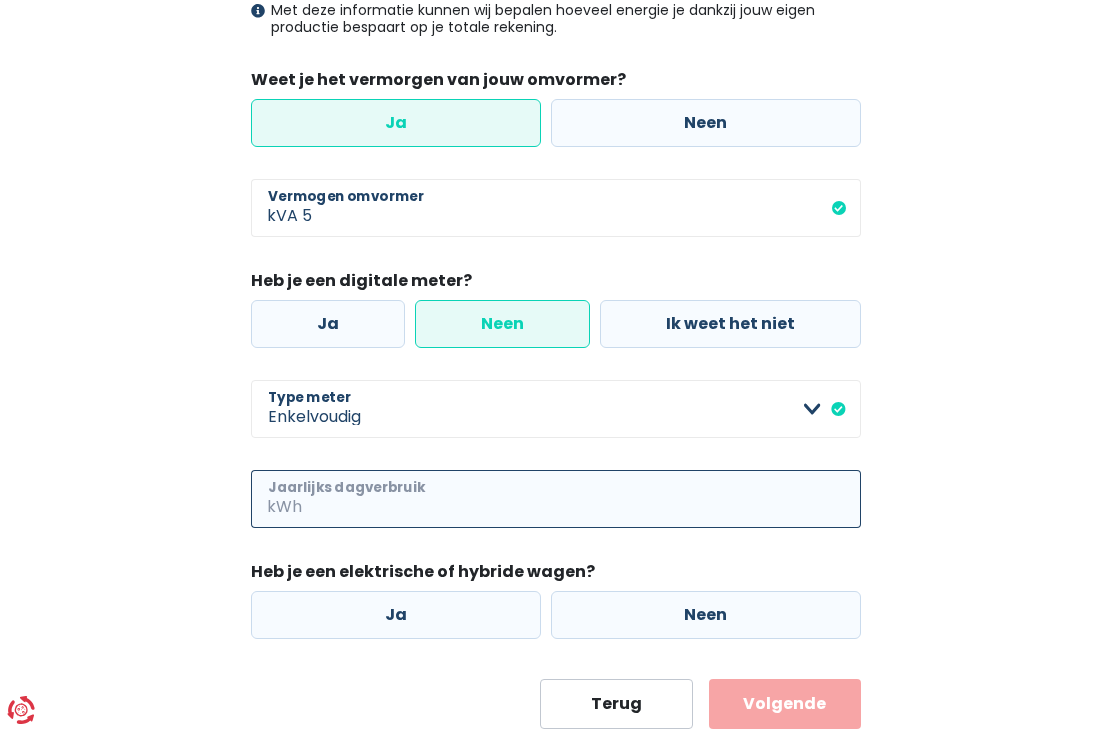 click on "Jaarlijks dagverbruik" at bounding box center (583, 499) 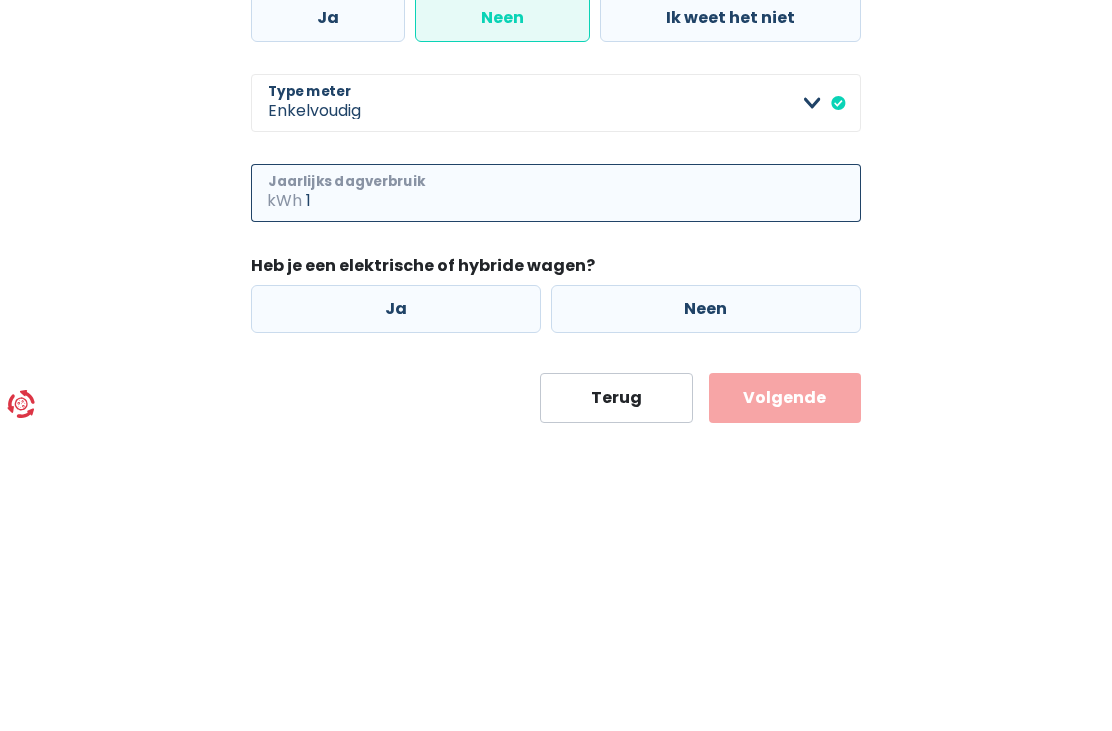type on "1" 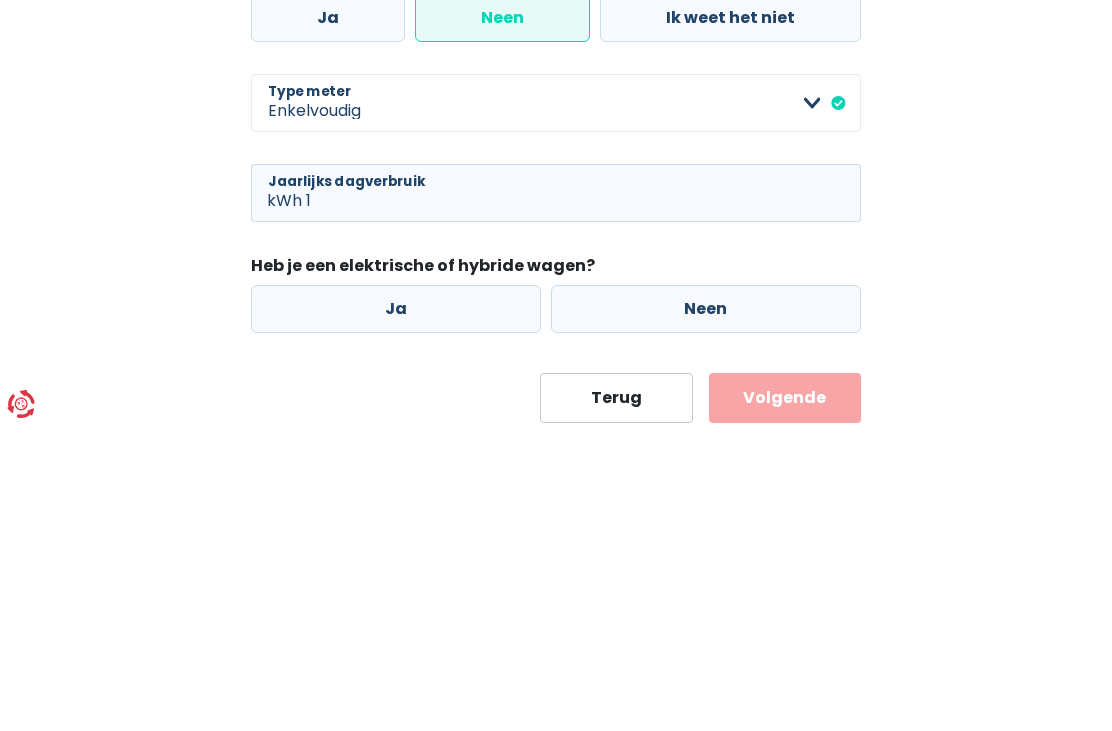 click on "Ja
Neen" at bounding box center [556, 615] 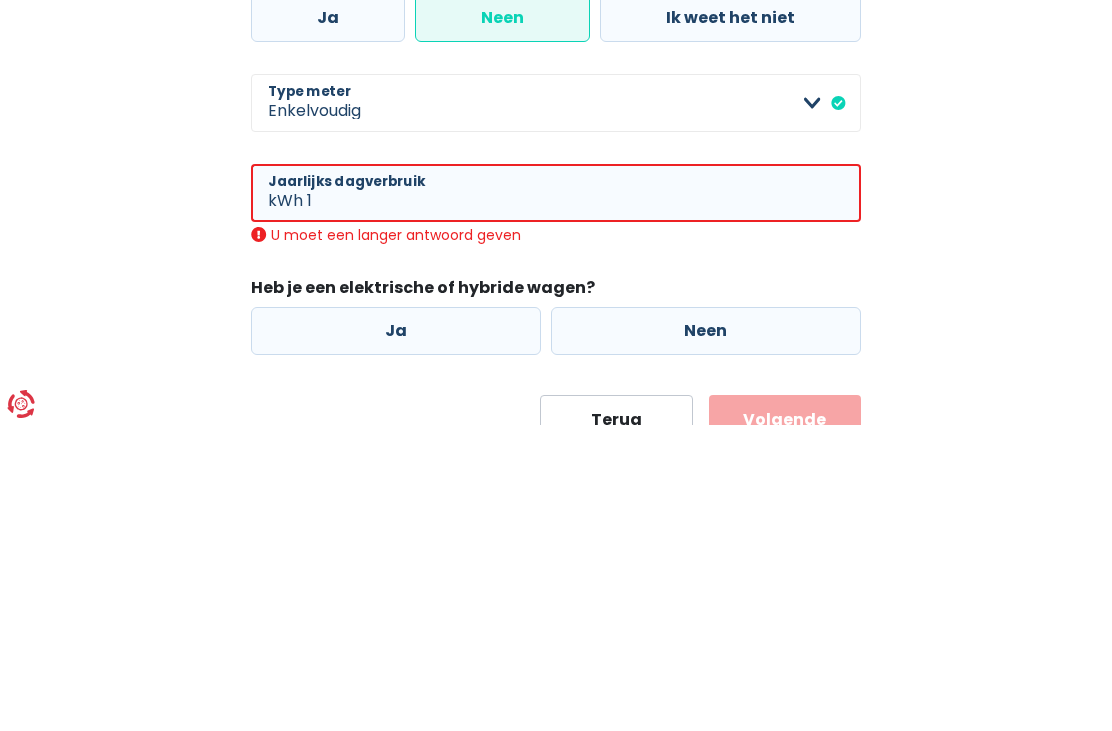scroll, scrollTop: 492, scrollLeft: 0, axis: vertical 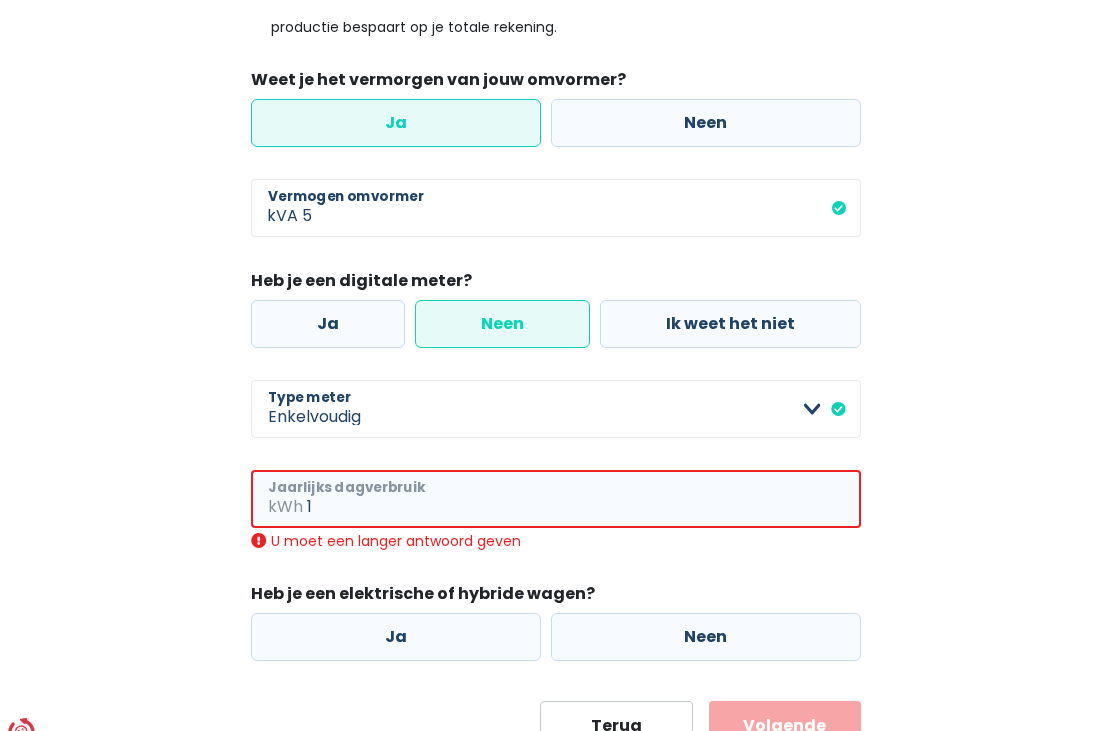 click on "1" at bounding box center [584, 477] 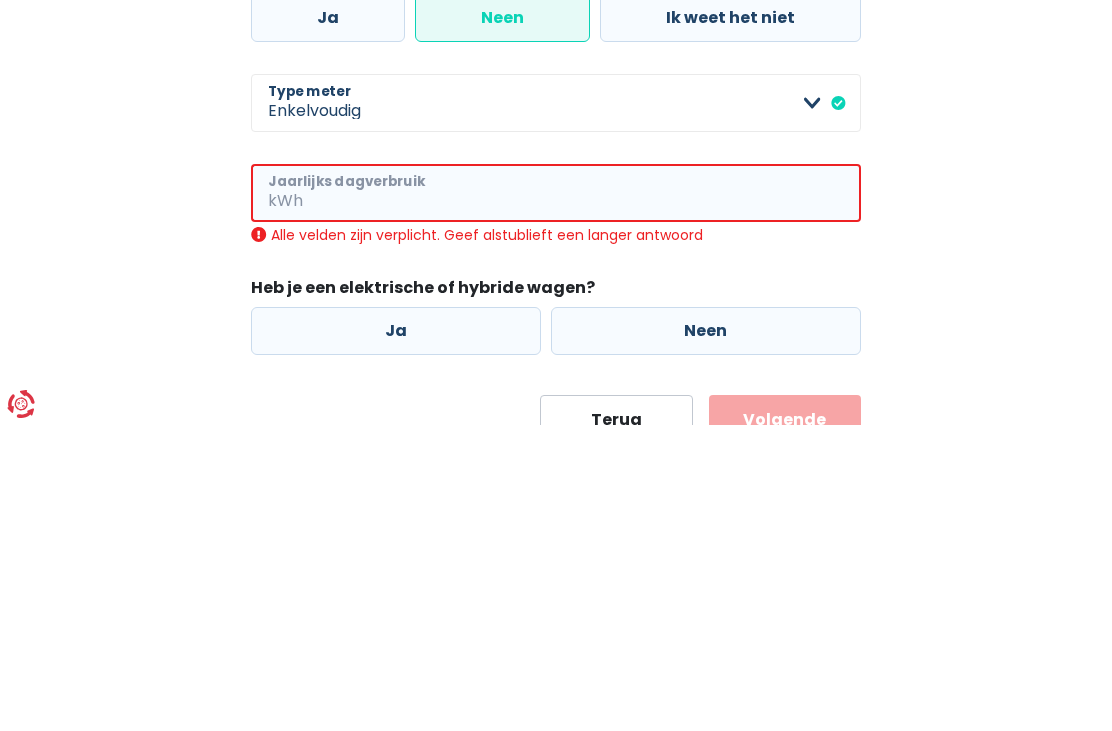type on "0" 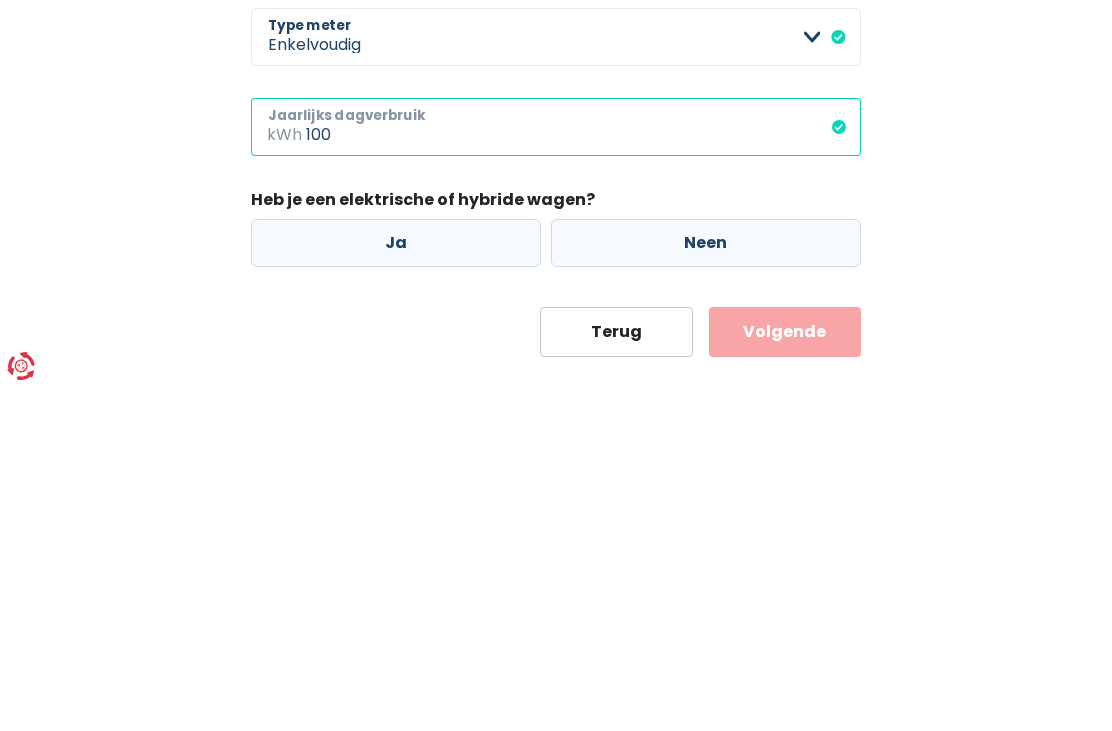 scroll, scrollTop: 534, scrollLeft: 0, axis: vertical 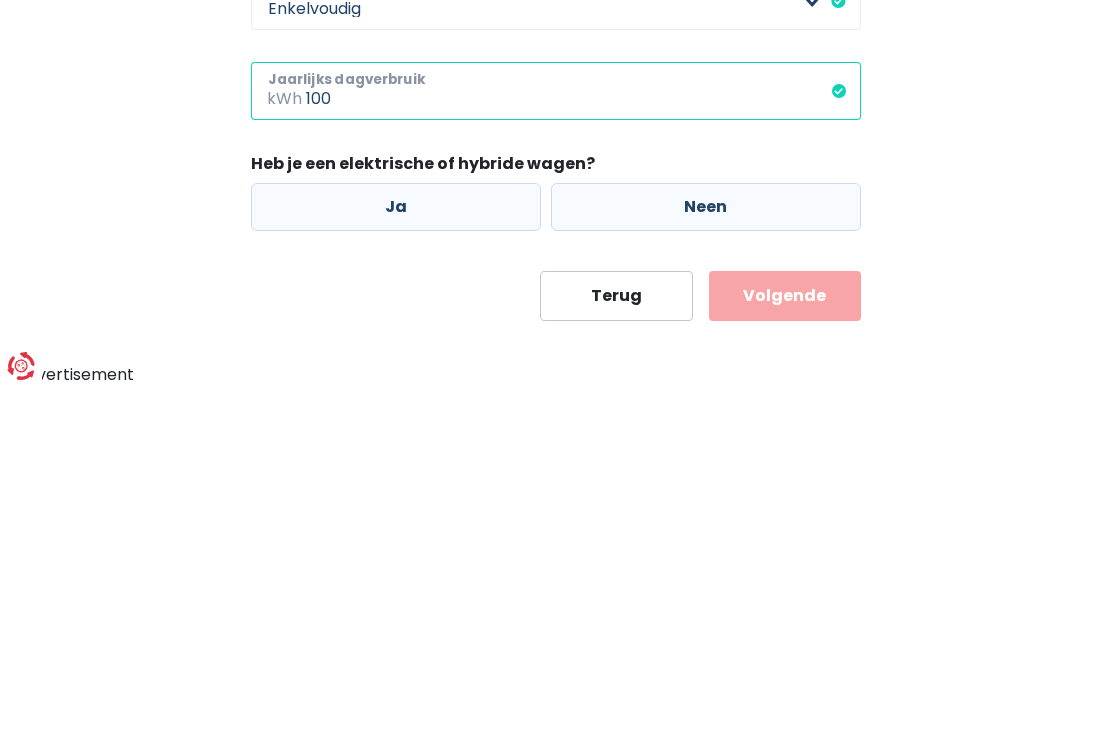 type on "100" 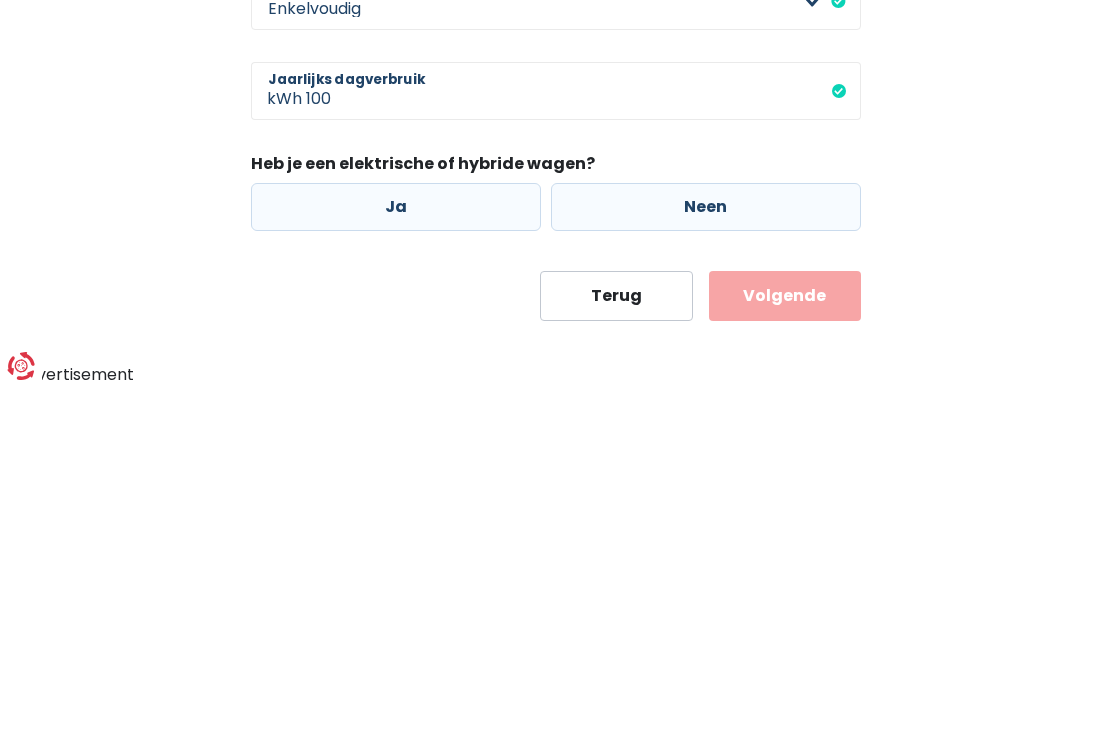 click on "Neen" at bounding box center [706, 551] 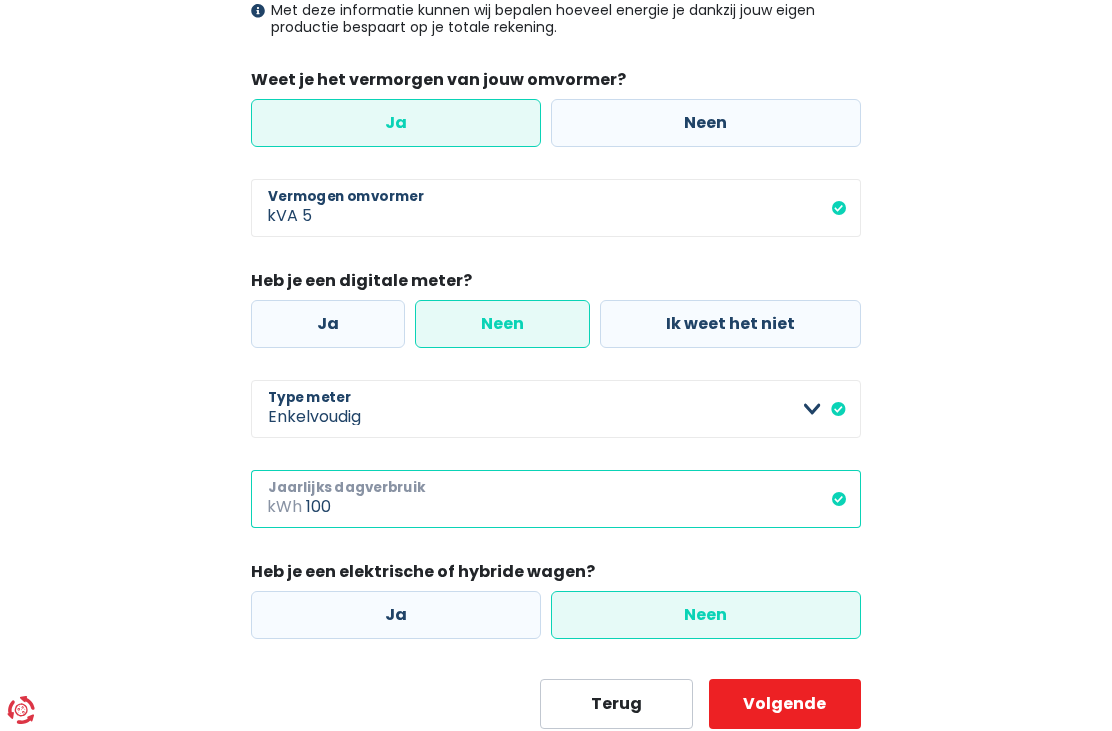 click on "100" at bounding box center [583, 499] 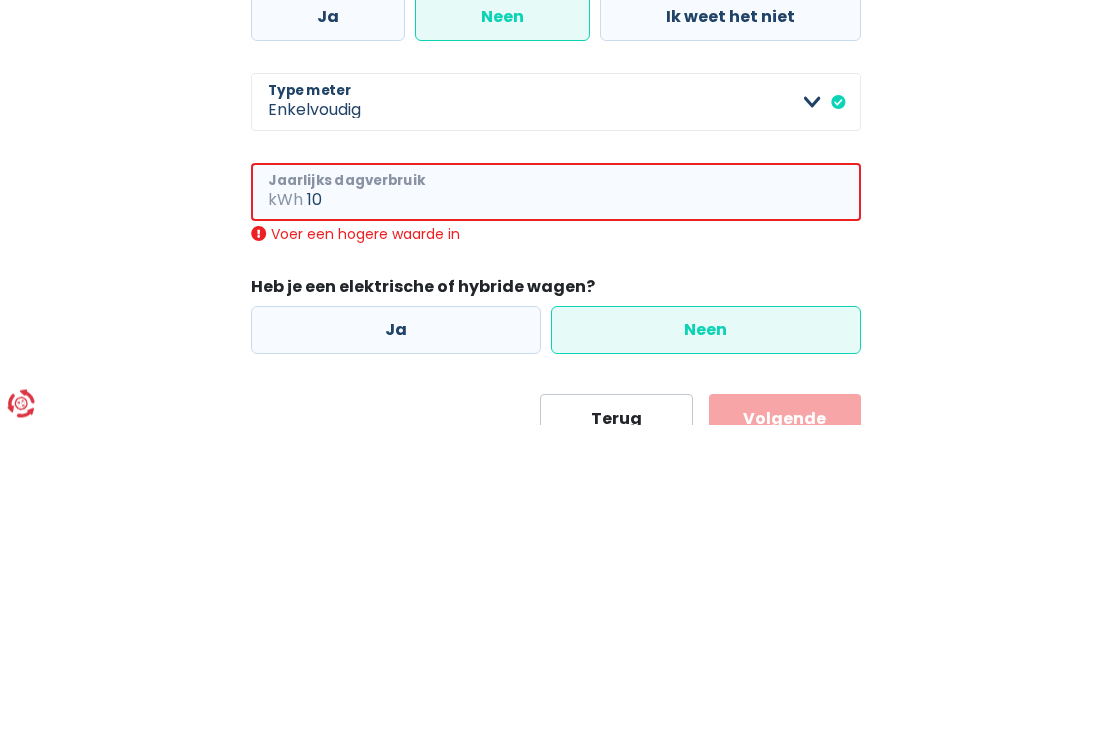 type on "100" 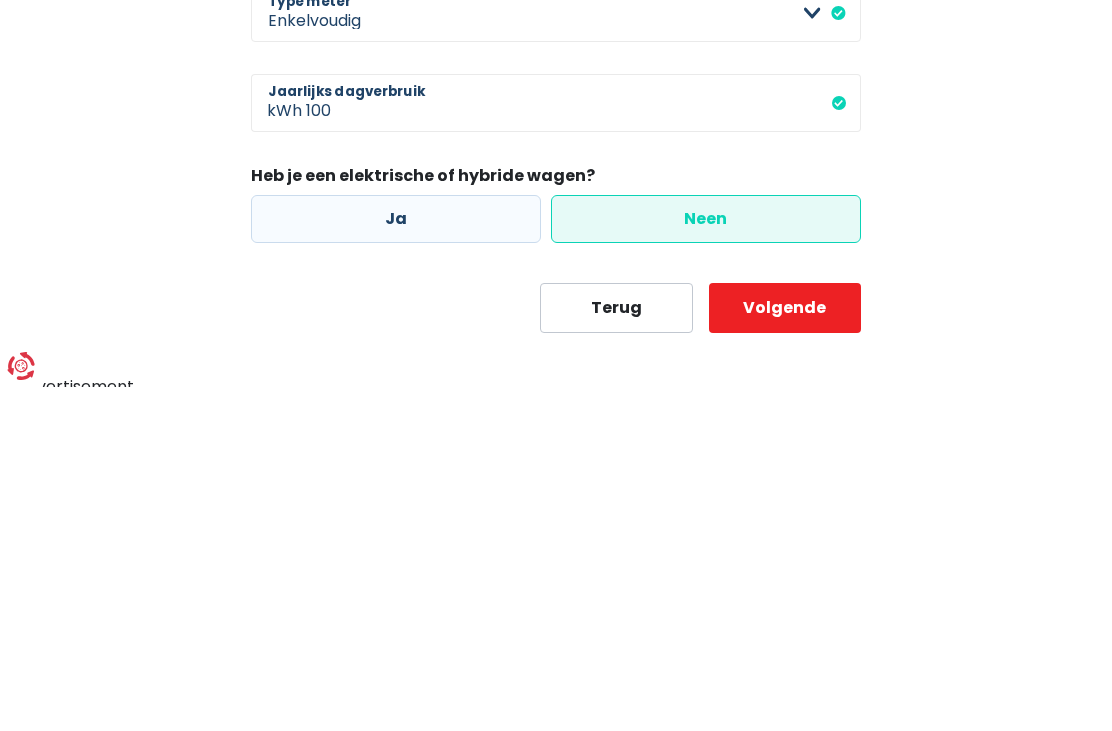 click on "Volgende" at bounding box center [785, 652] 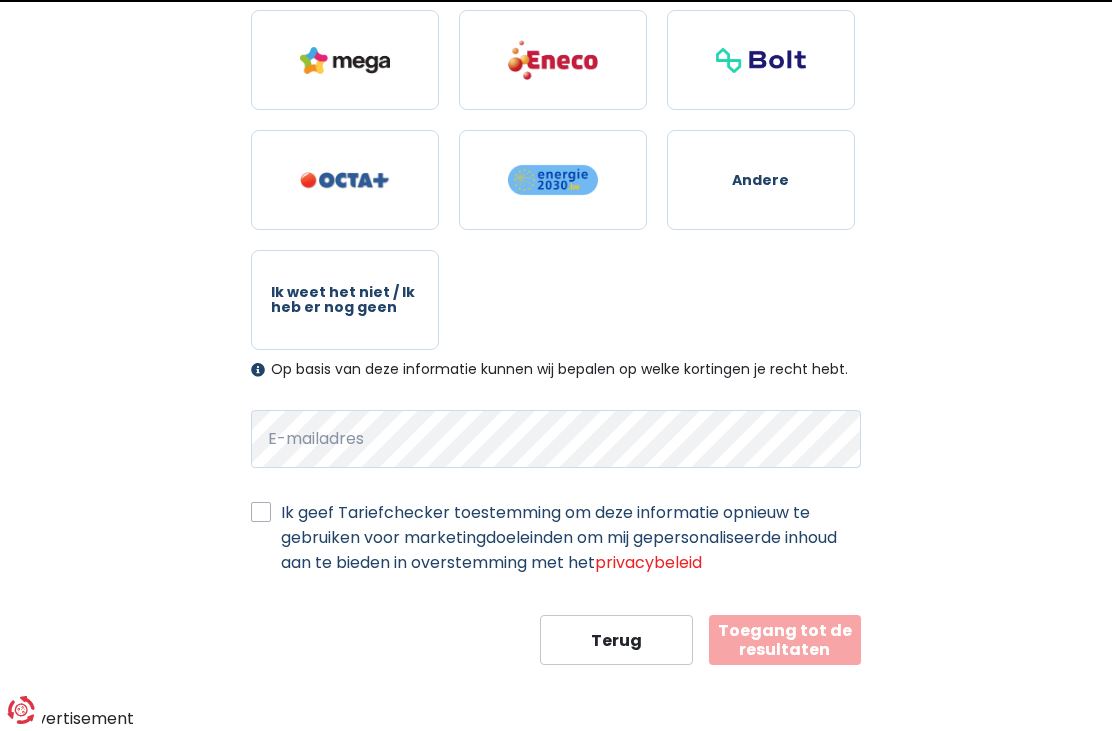 scroll, scrollTop: 0, scrollLeft: 0, axis: both 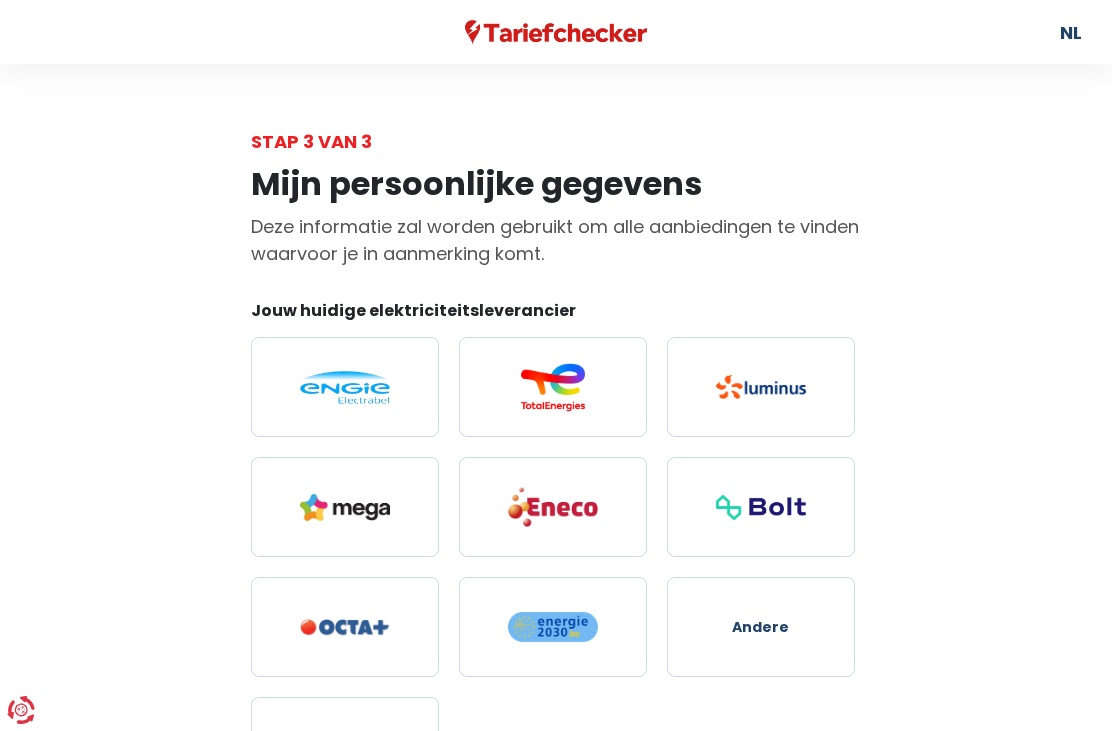 click at bounding box center [553, 507] 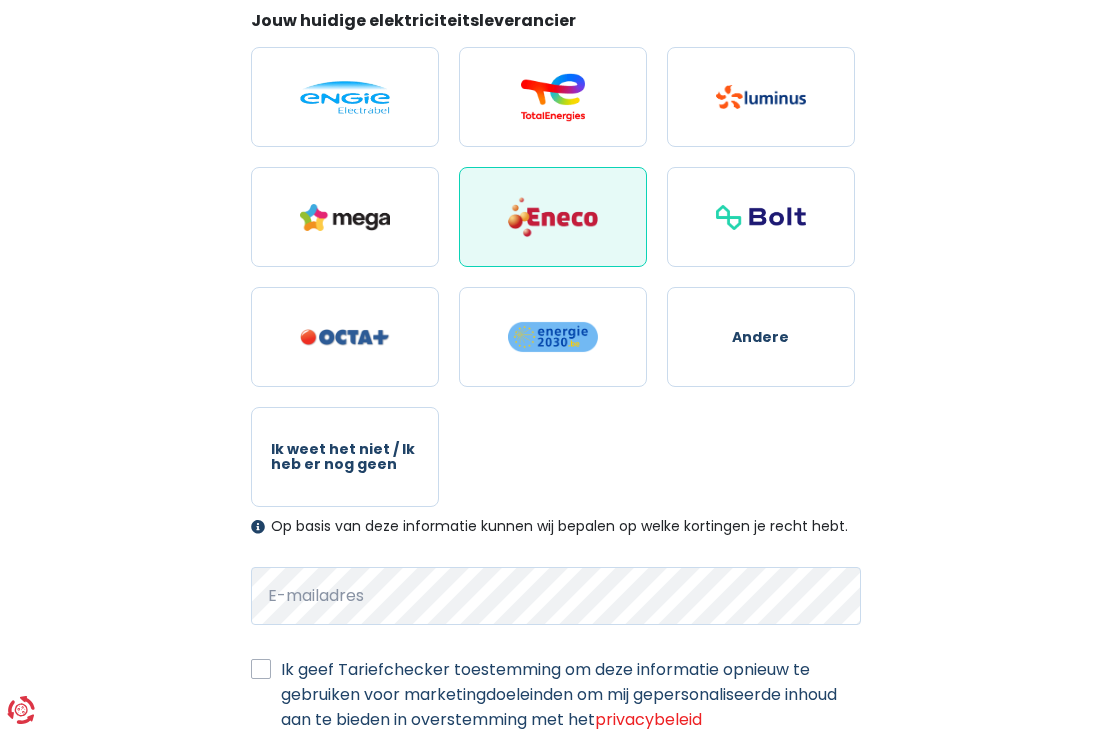 scroll, scrollTop: 363, scrollLeft: 0, axis: vertical 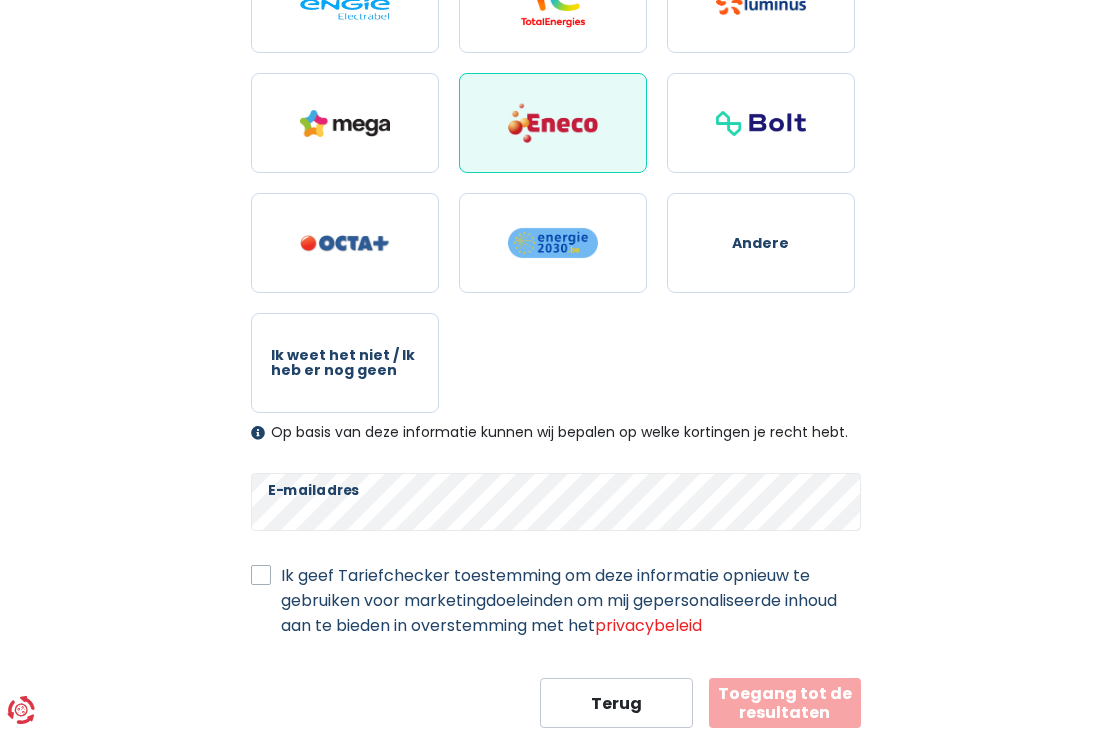 click on "Ik geef Tariefchecker toestemming om deze informatie opnieuw te gebruiken voor marketingdoeleinden om mij gepersonaliseerde inhoud aan te bieden in overstemming met het
privacybeleid" at bounding box center (571, 600) 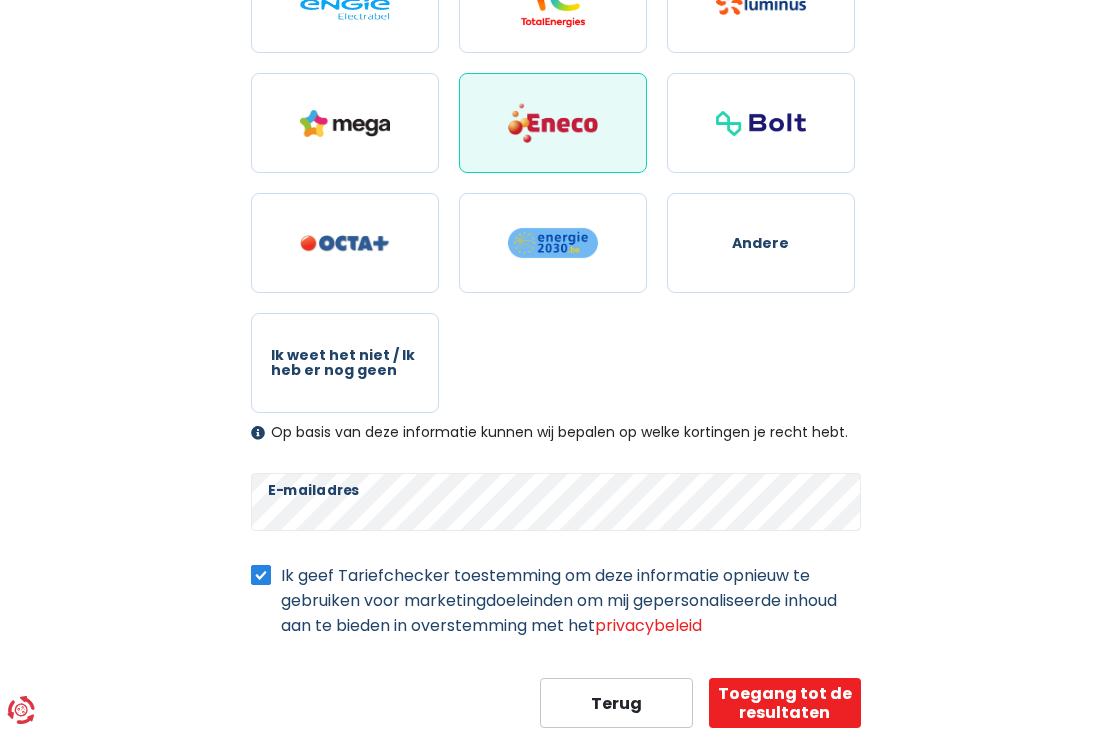 click on "Toegang tot de resultaten" at bounding box center [785, 703] 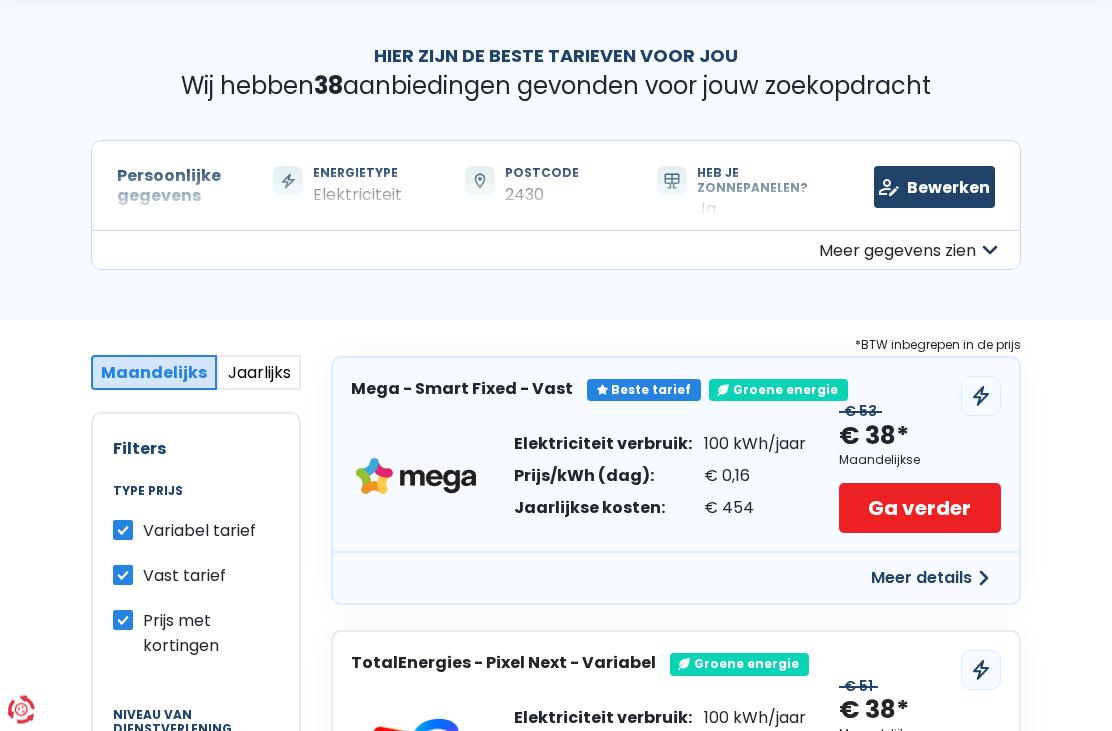 scroll, scrollTop: 0, scrollLeft: 0, axis: both 